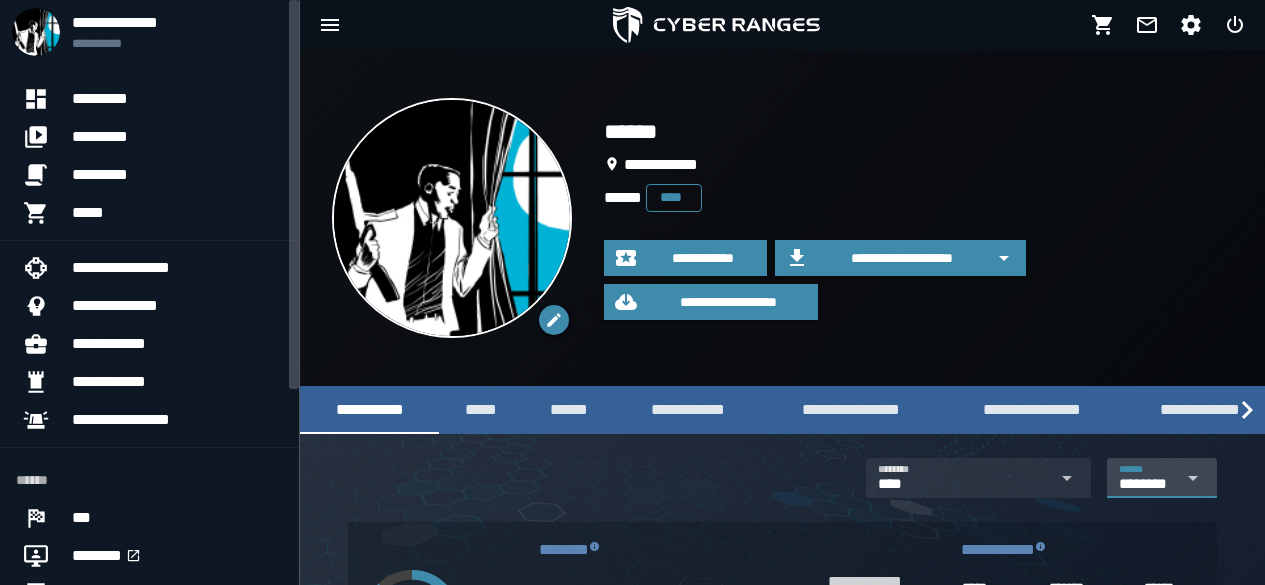 scroll, scrollTop: 0, scrollLeft: 0, axis: both 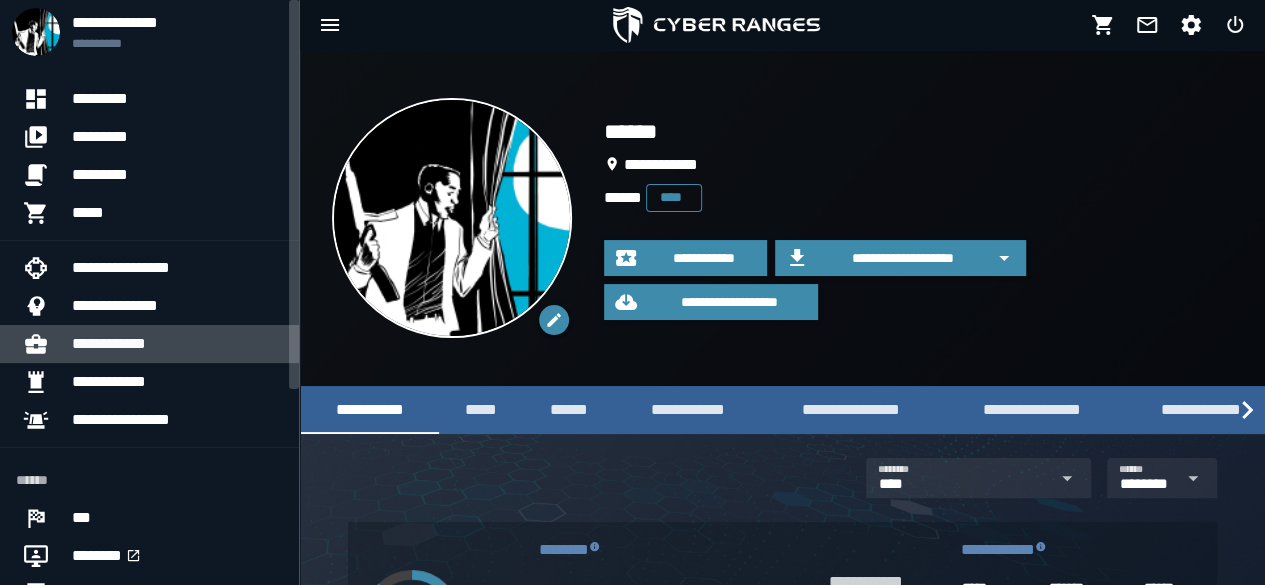 click on "**********" at bounding box center (177, 344) 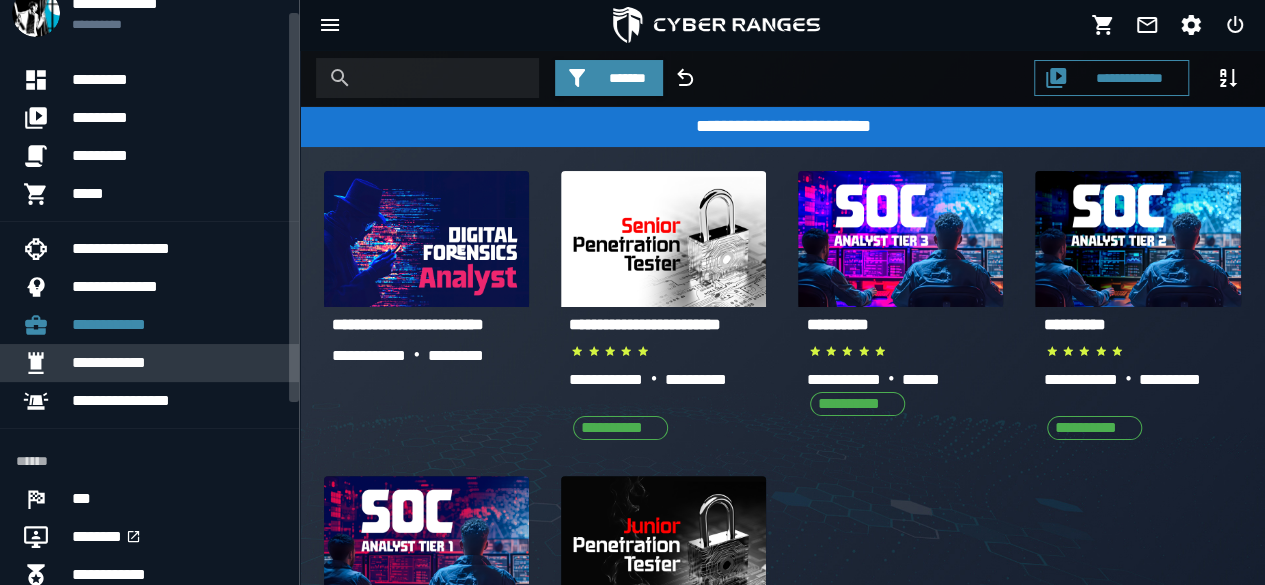 scroll, scrollTop: 20, scrollLeft: 0, axis: vertical 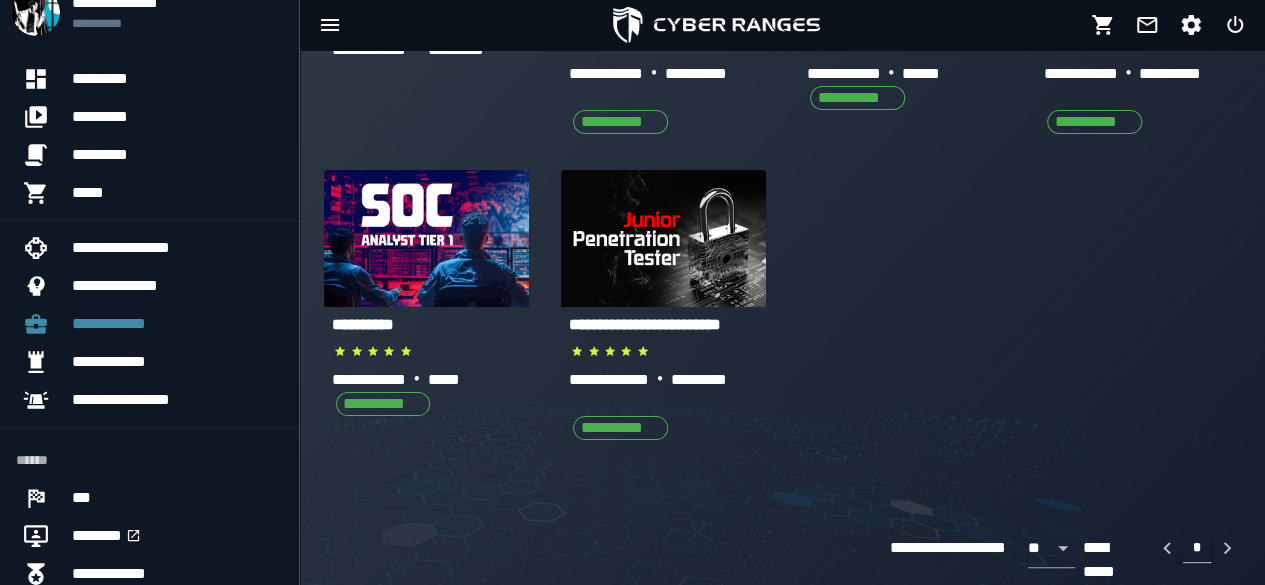 drag, startPoint x: 886, startPoint y: 382, endPoint x: 862, endPoint y: 376, distance: 24.738634 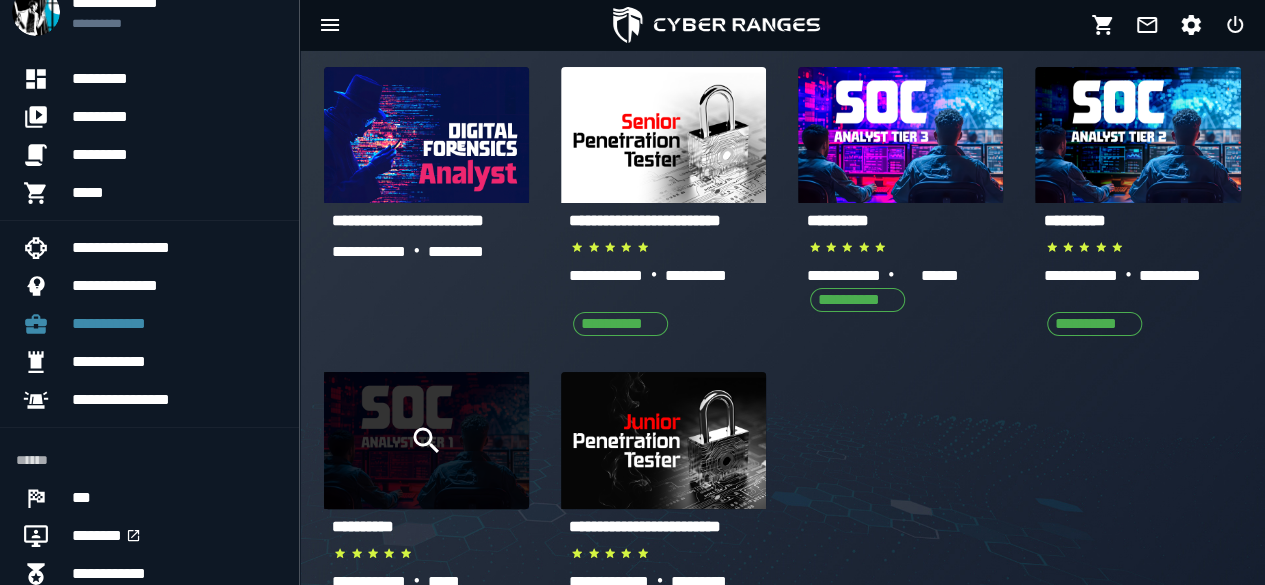 scroll, scrollTop: 0, scrollLeft: 0, axis: both 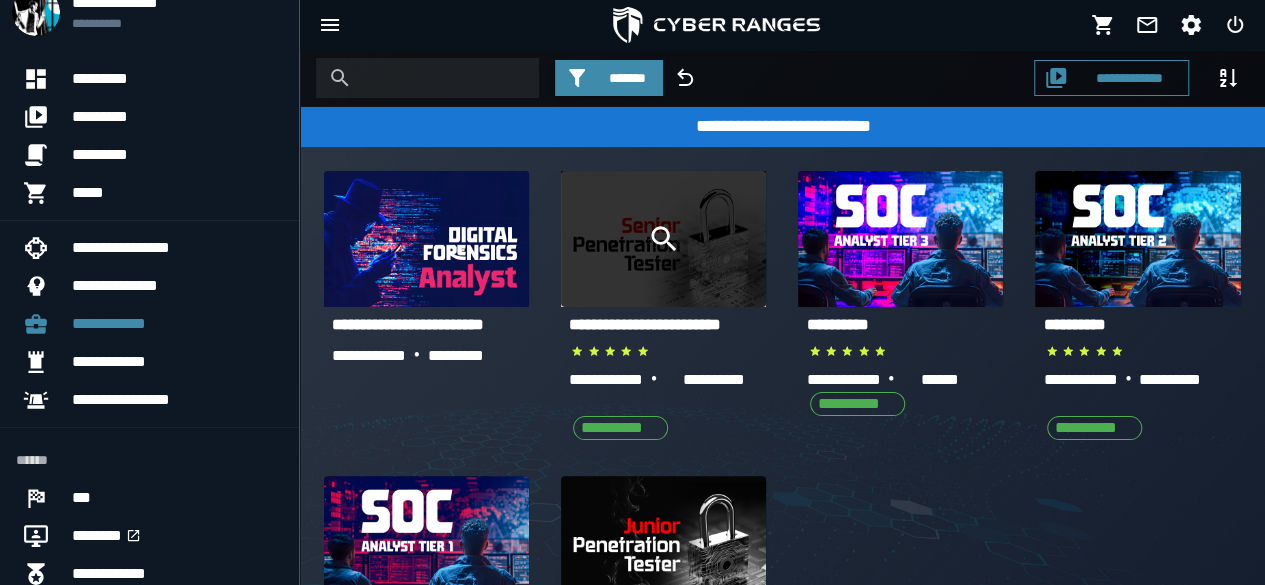 click 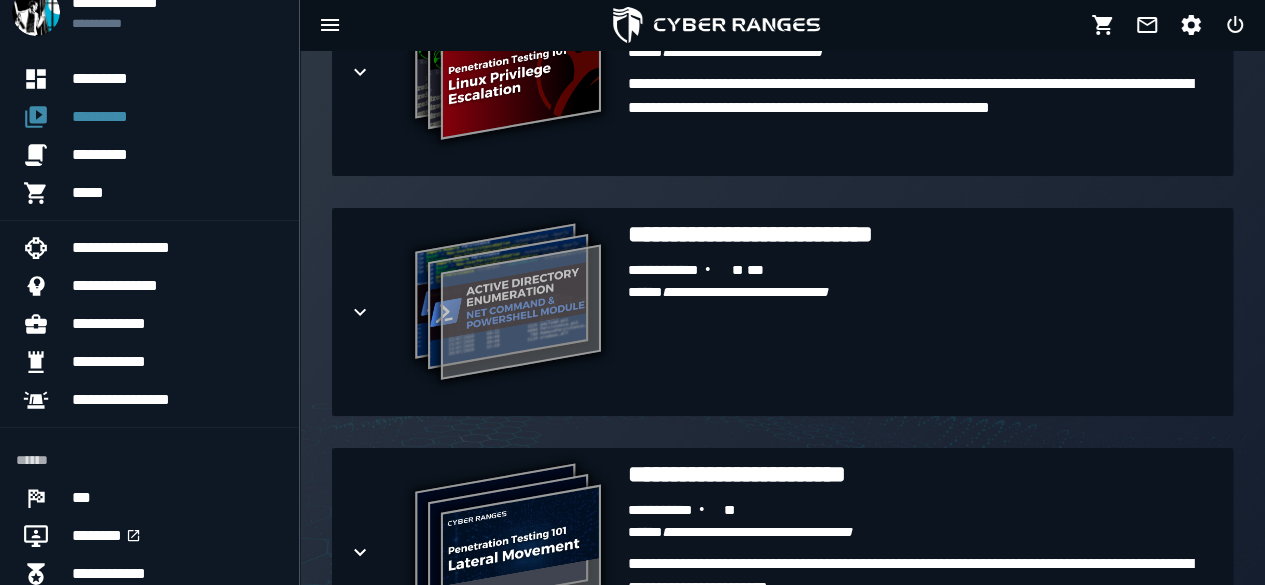 scroll, scrollTop: 1400, scrollLeft: 0, axis: vertical 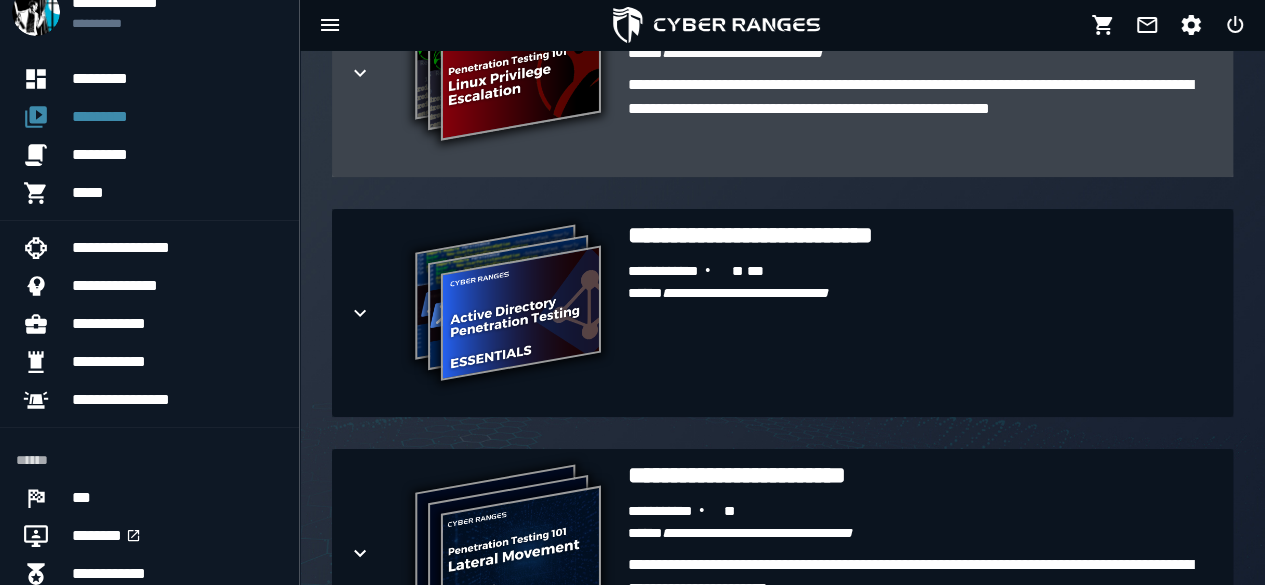 click 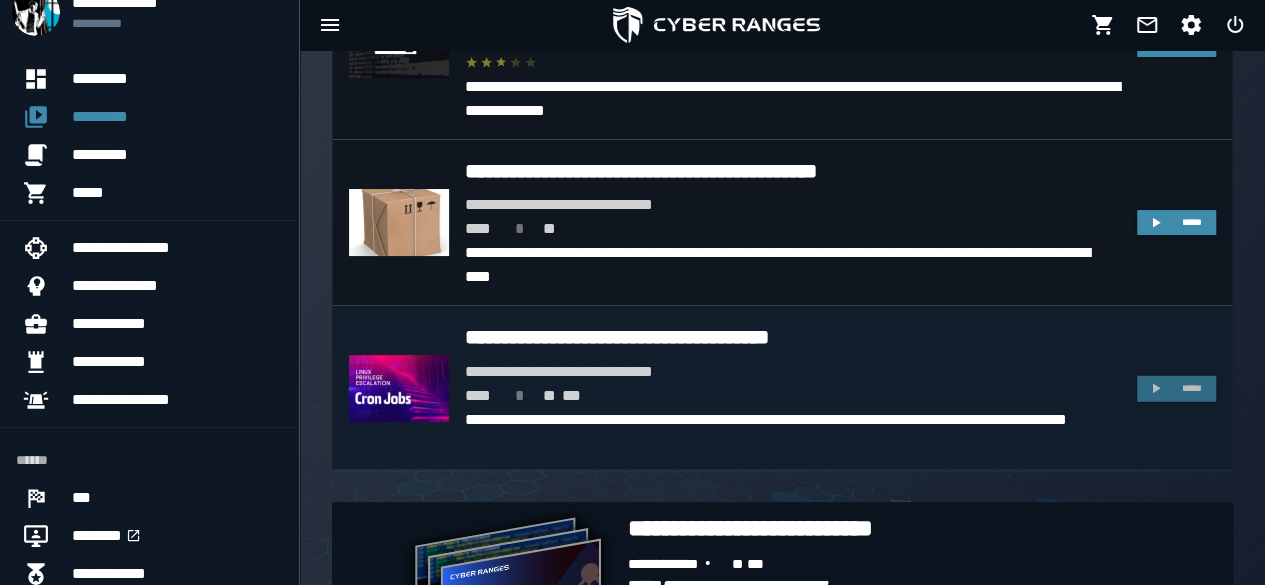 scroll, scrollTop: 2666, scrollLeft: 0, axis: vertical 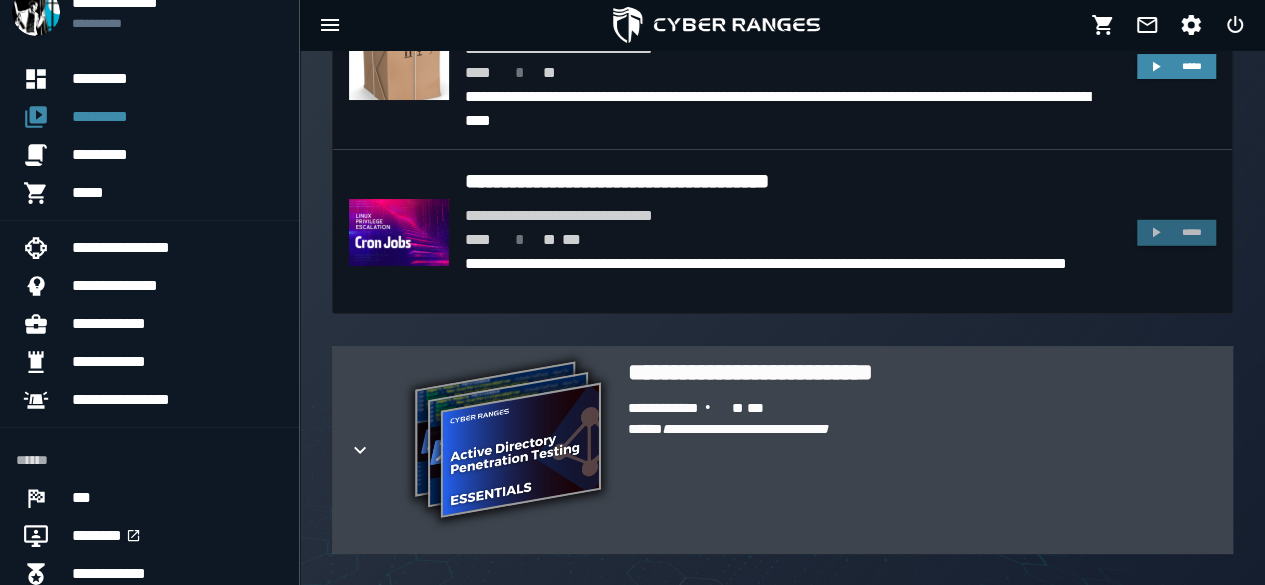 click at bounding box center (376, 450) 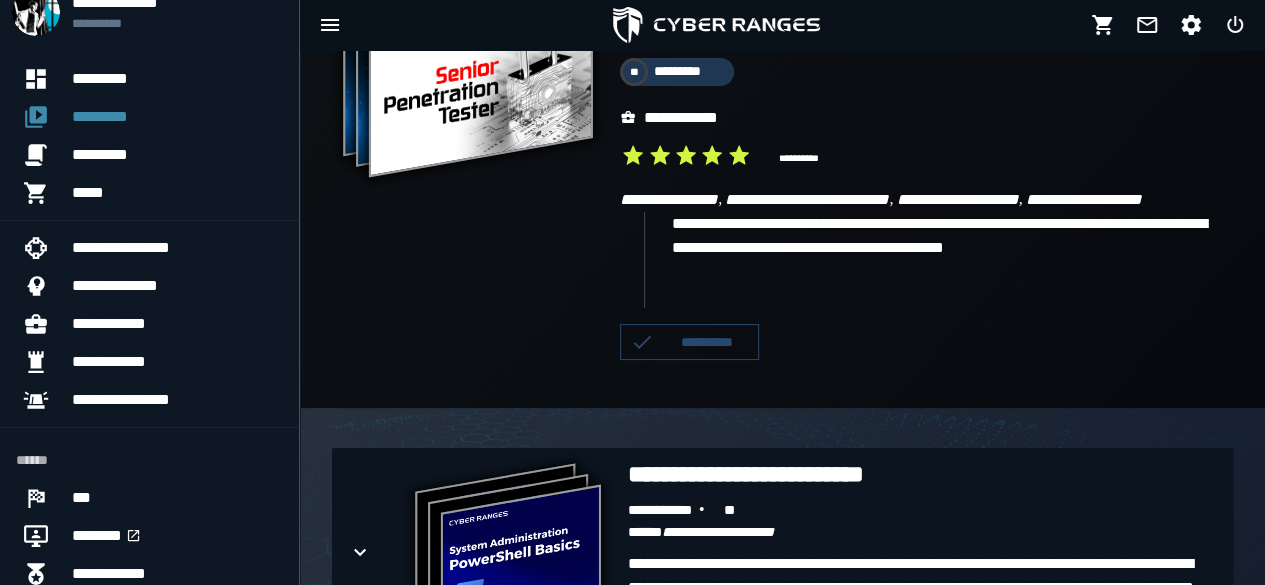 scroll, scrollTop: 0, scrollLeft: 0, axis: both 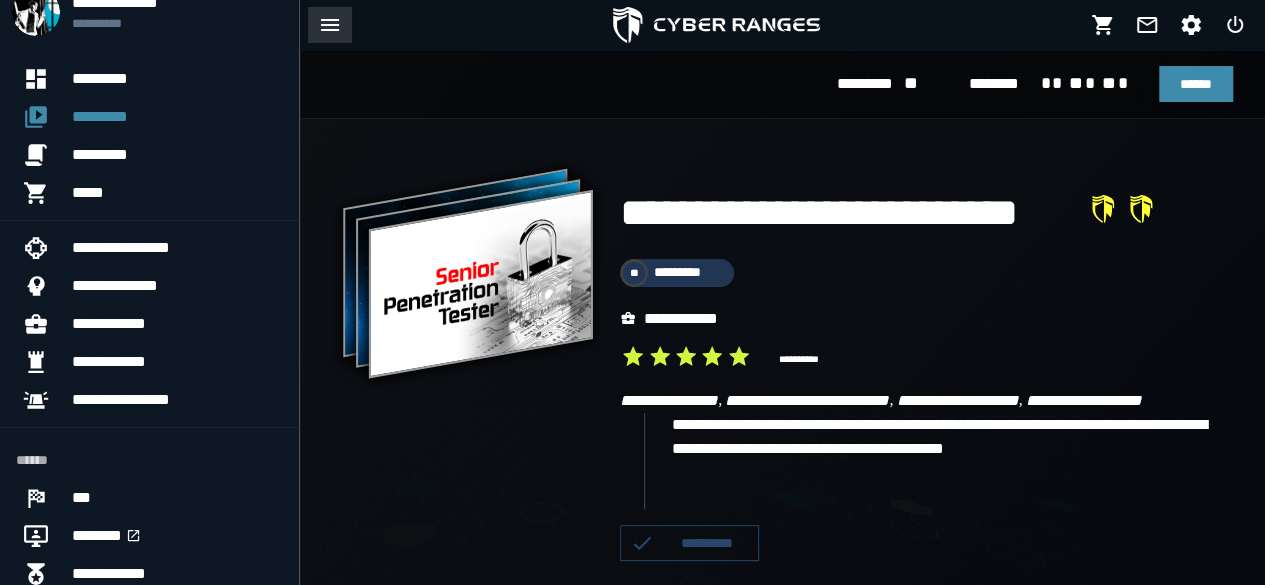 click at bounding box center [330, 25] 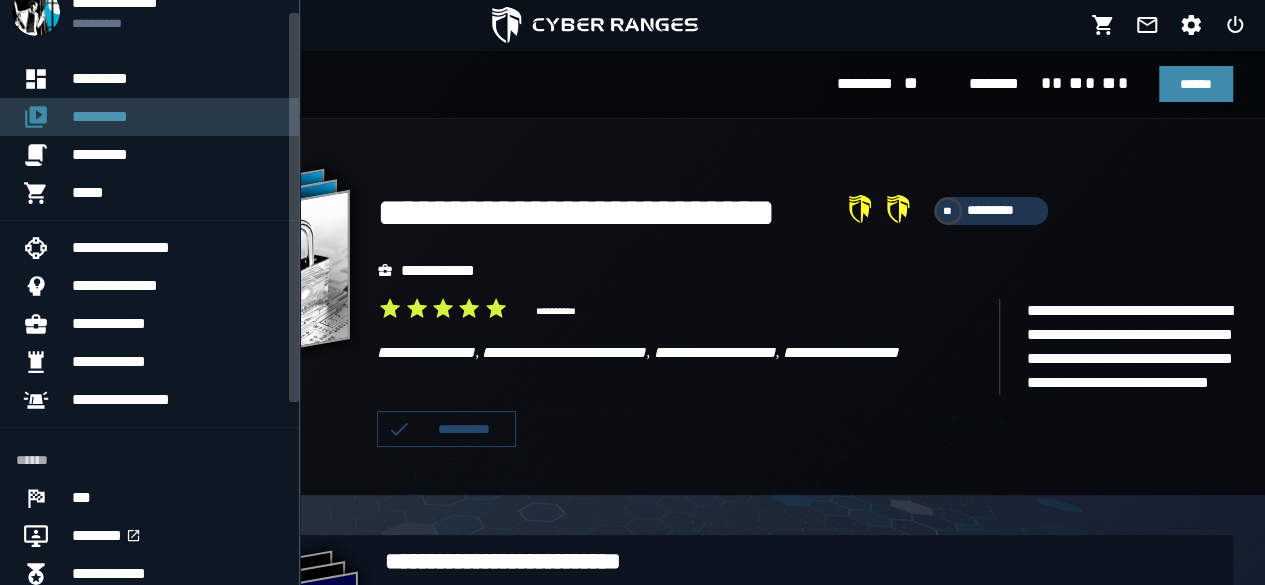 click on "*********" at bounding box center (177, 117) 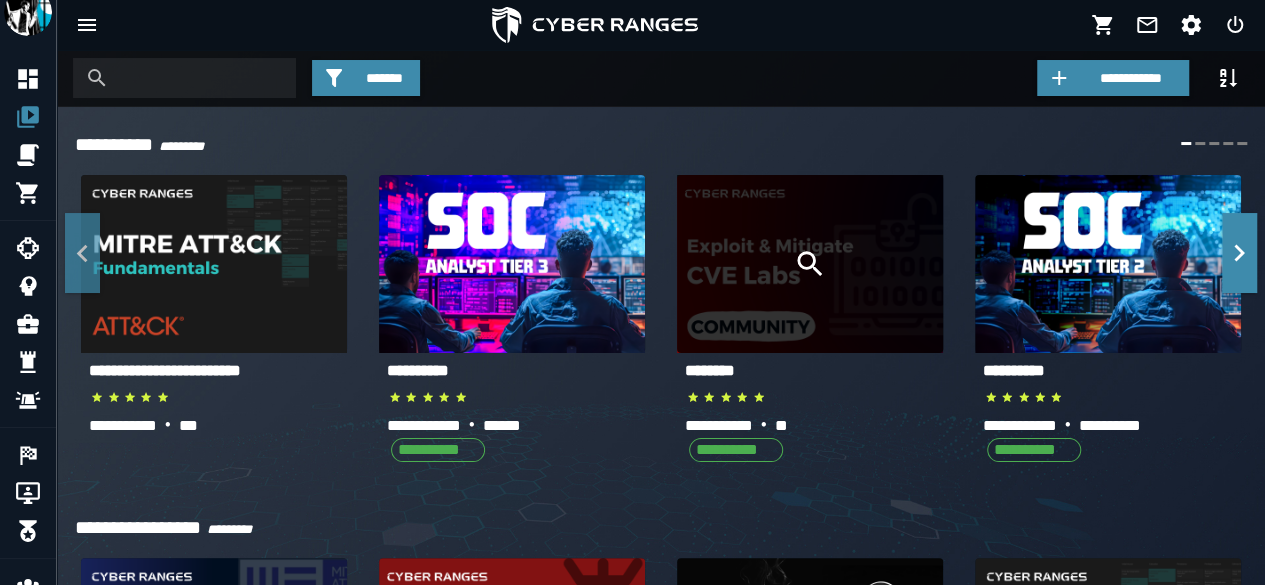 click 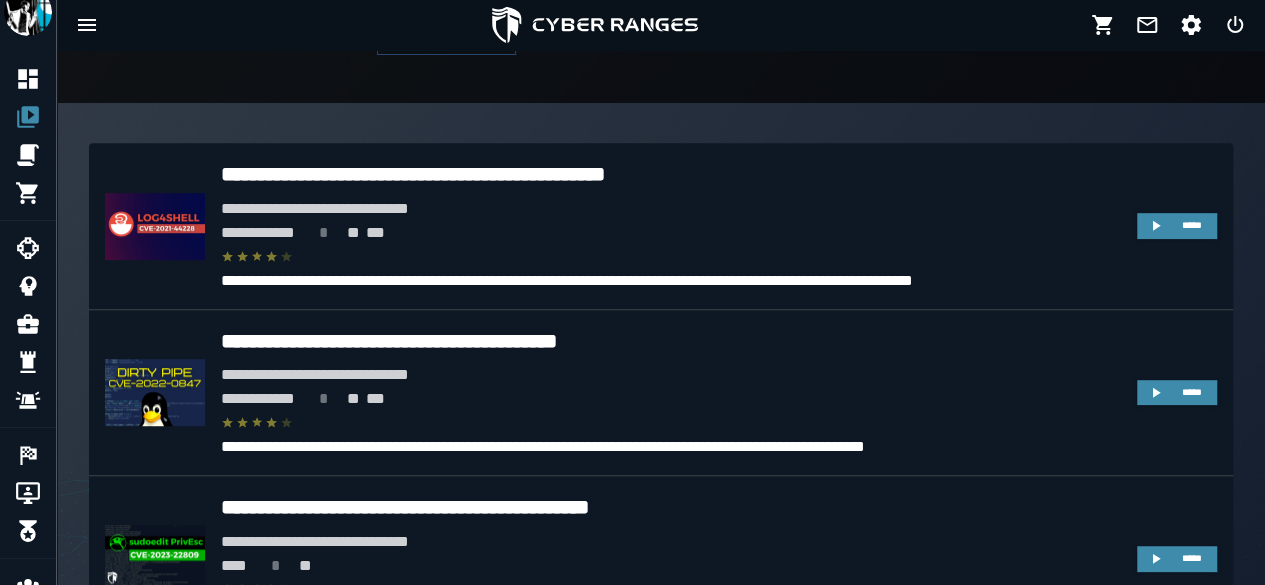 scroll, scrollTop: 467, scrollLeft: 0, axis: vertical 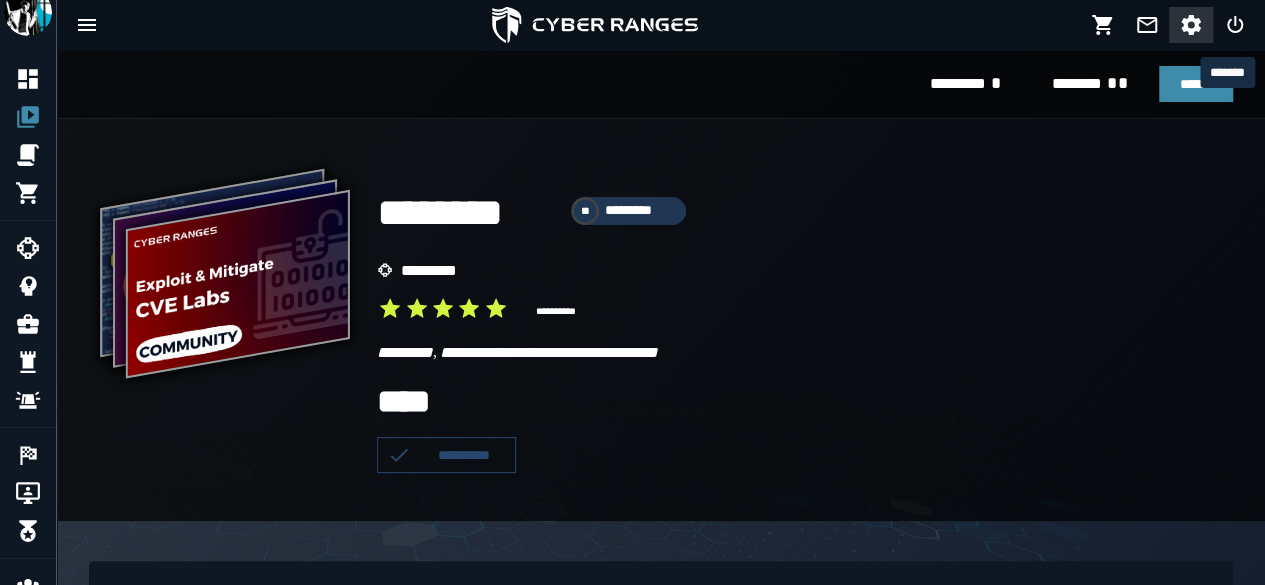 click 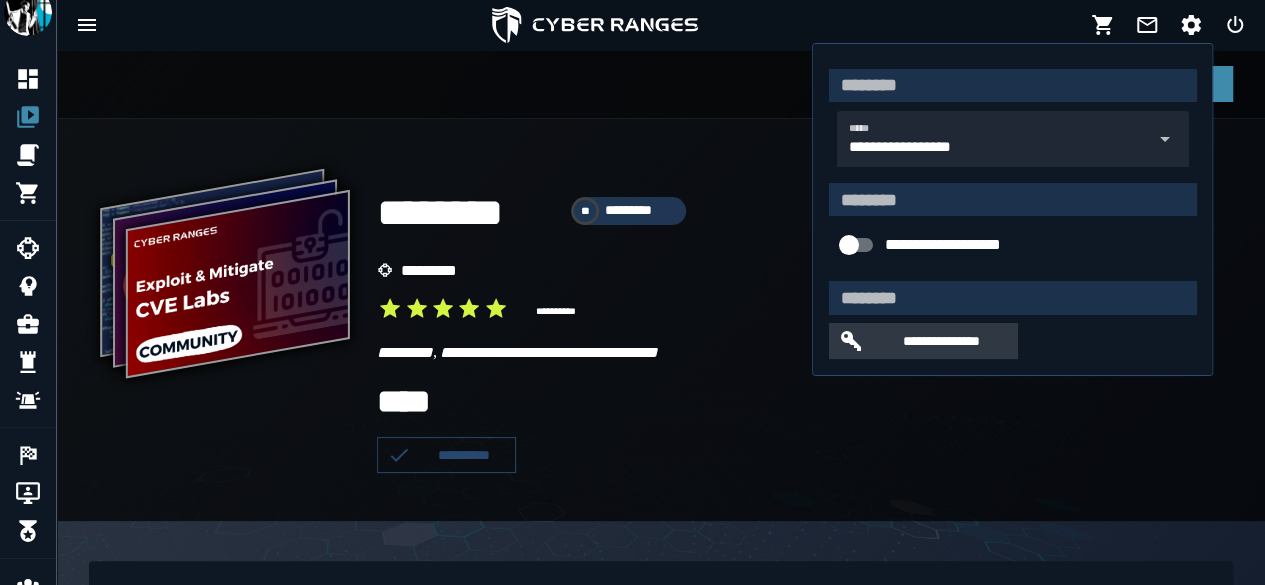 click on "**********" at bounding box center (923, 341) 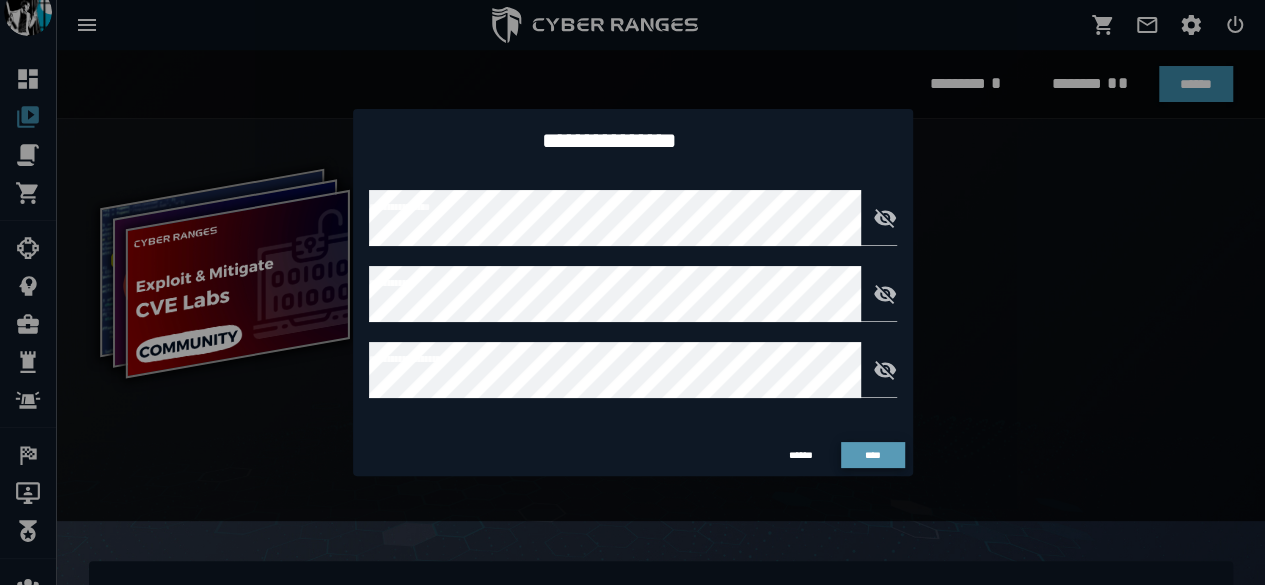 click on "****" at bounding box center [872, 455] 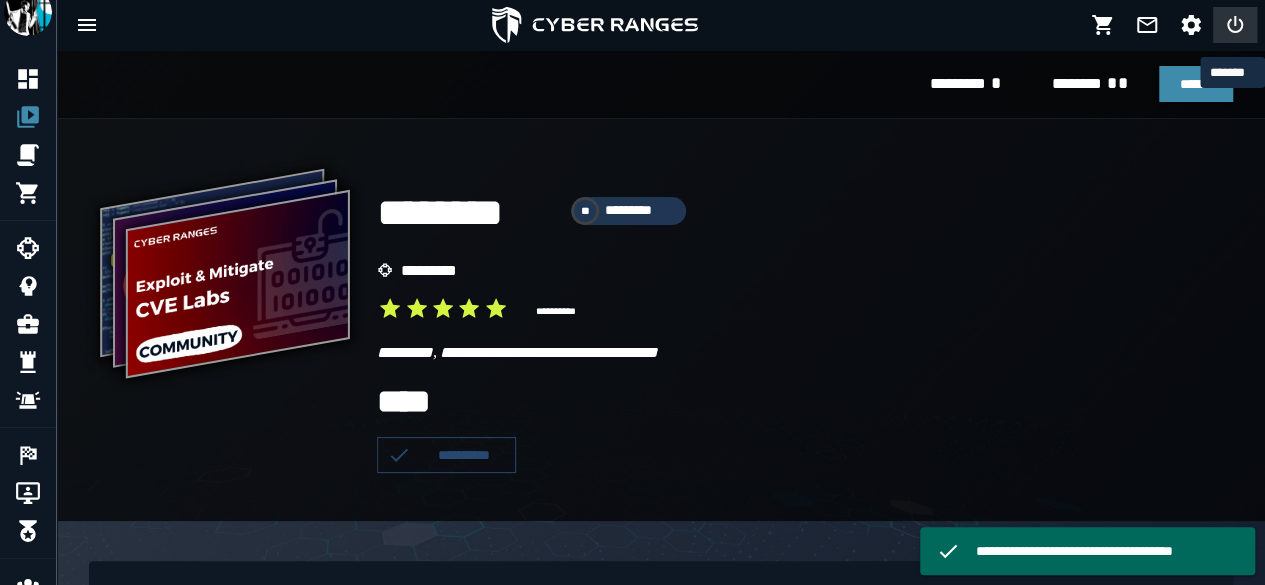 click 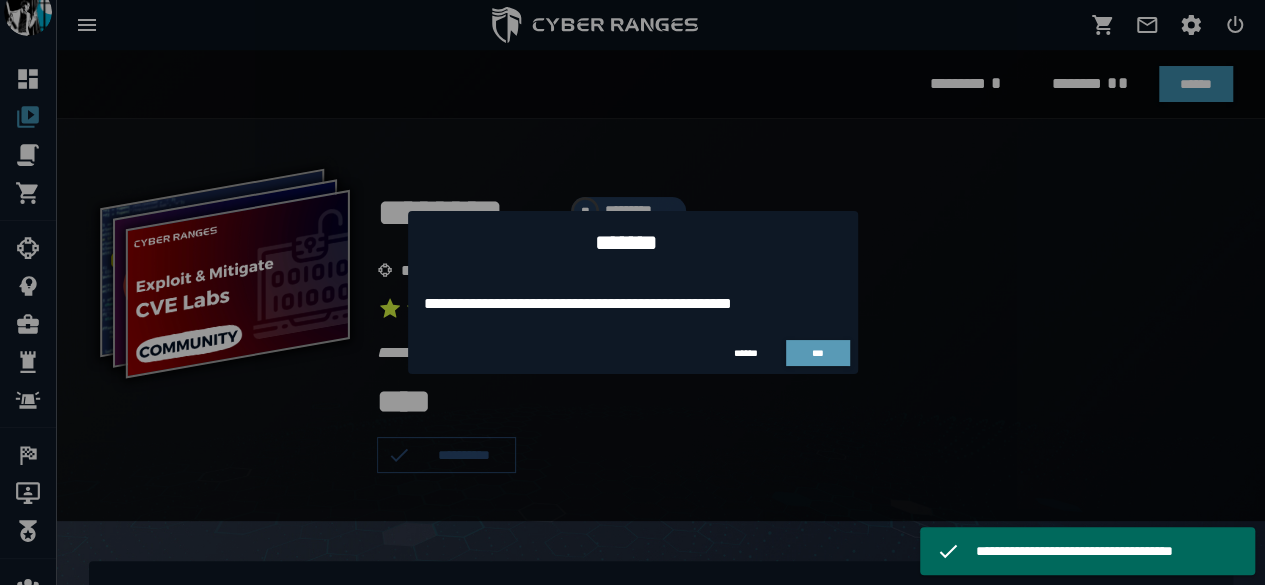 click on "***" at bounding box center (818, 353) 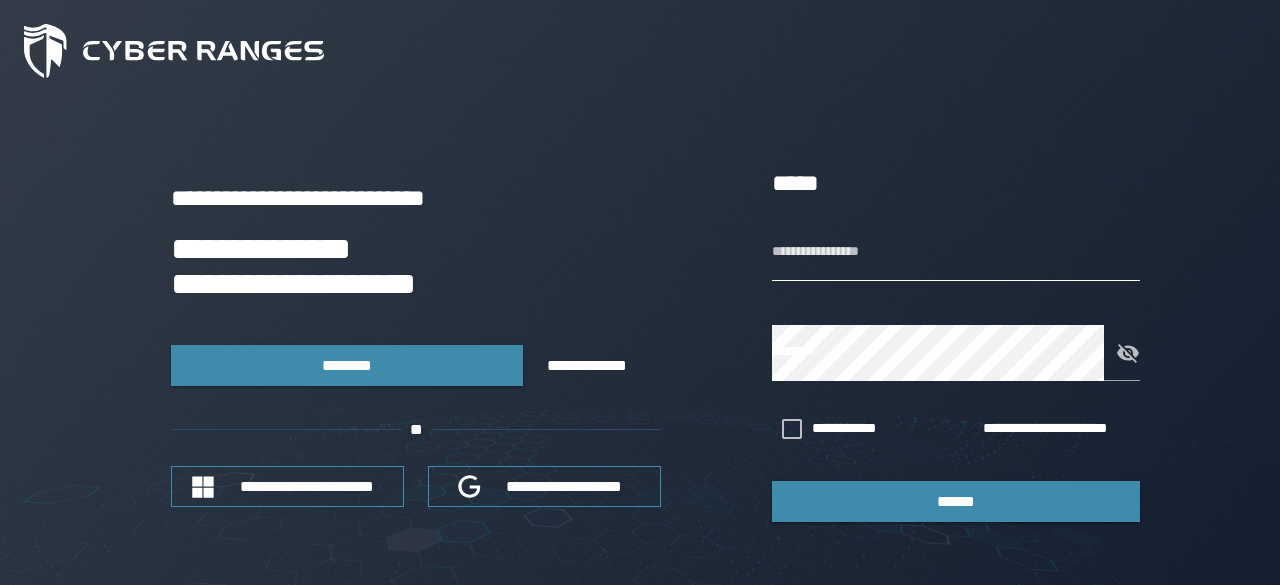 click on "**********" at bounding box center [956, 253] 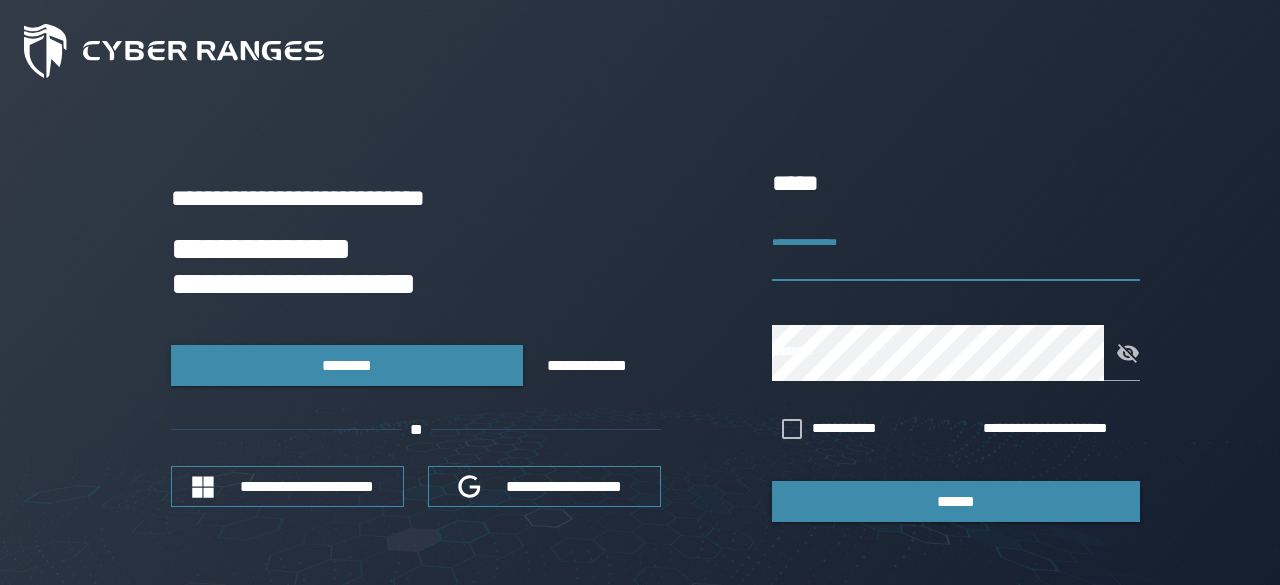 type on "**********" 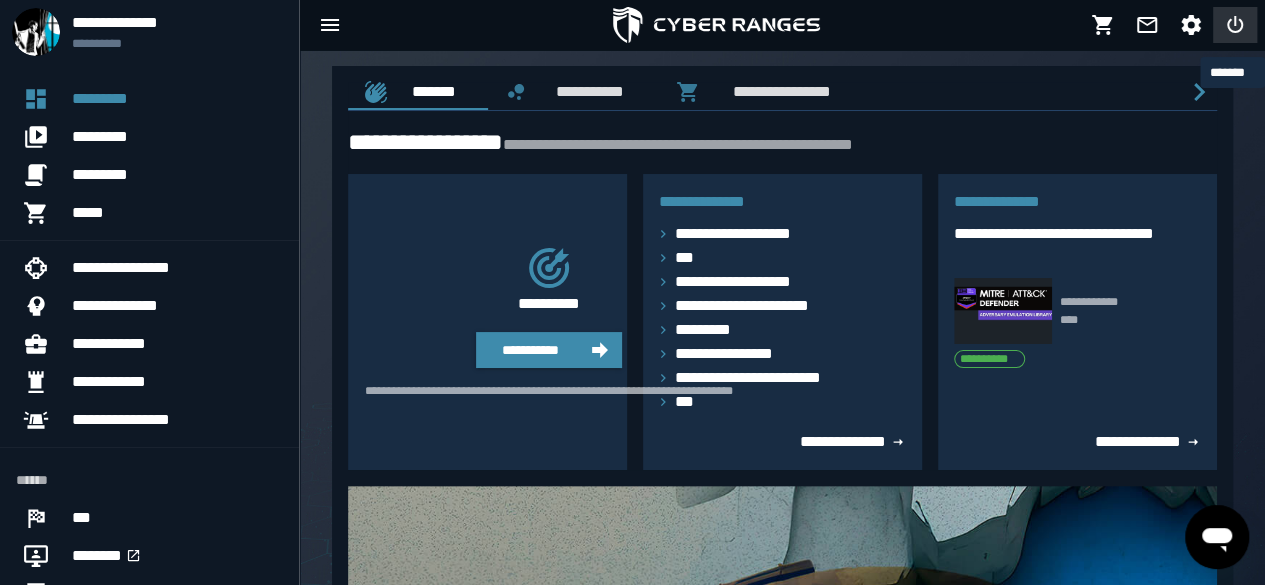 click 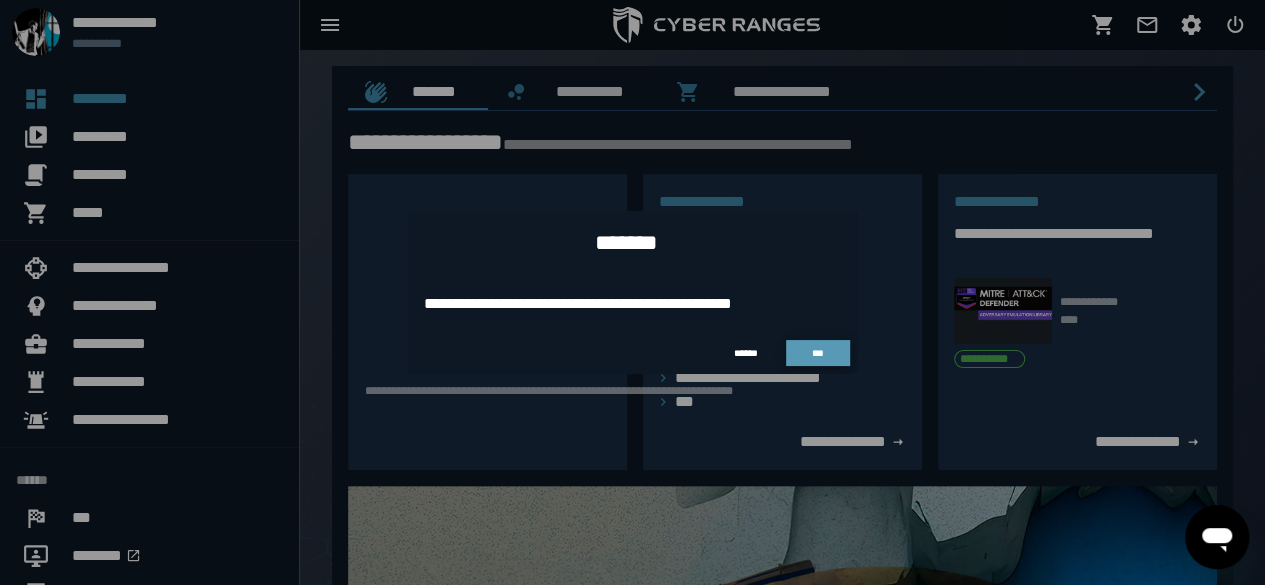 click on "***" at bounding box center [818, 353] 